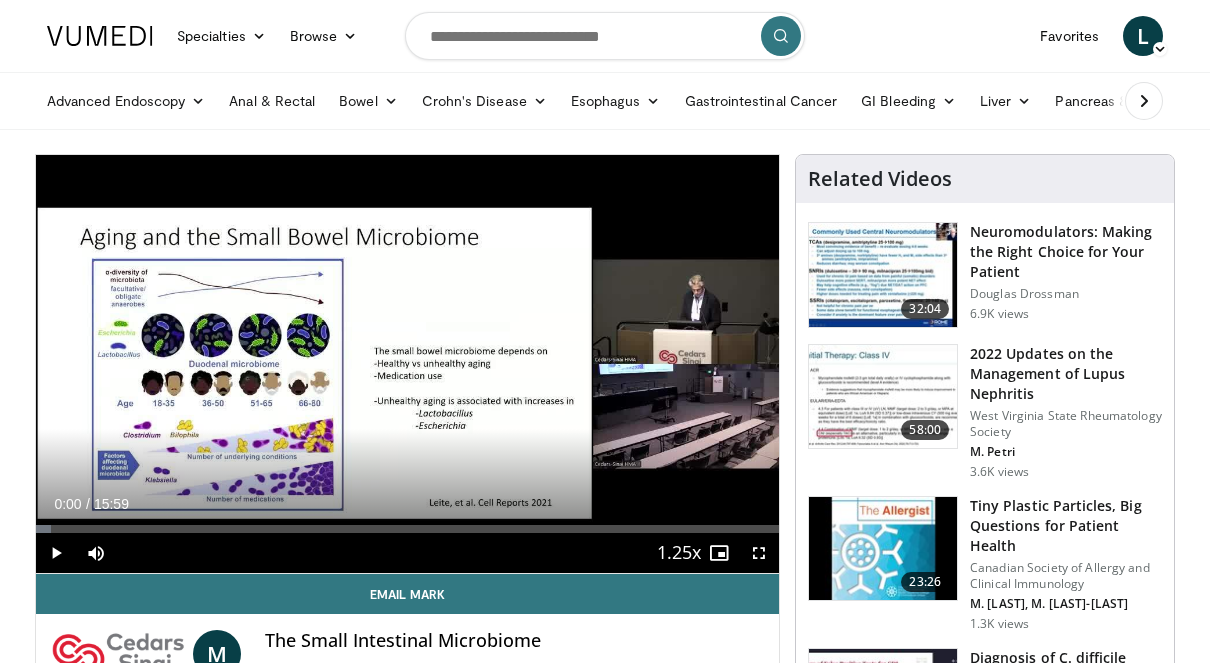 scroll, scrollTop: 0, scrollLeft: 0, axis: both 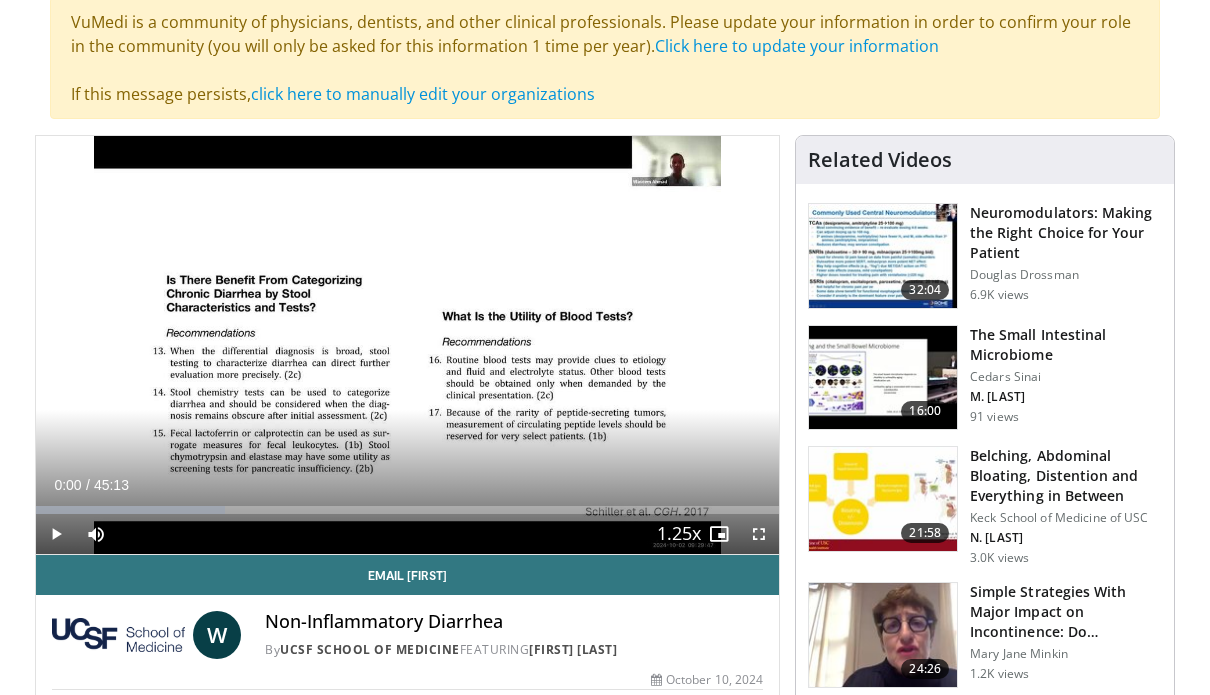 click at bounding box center (759, 534) 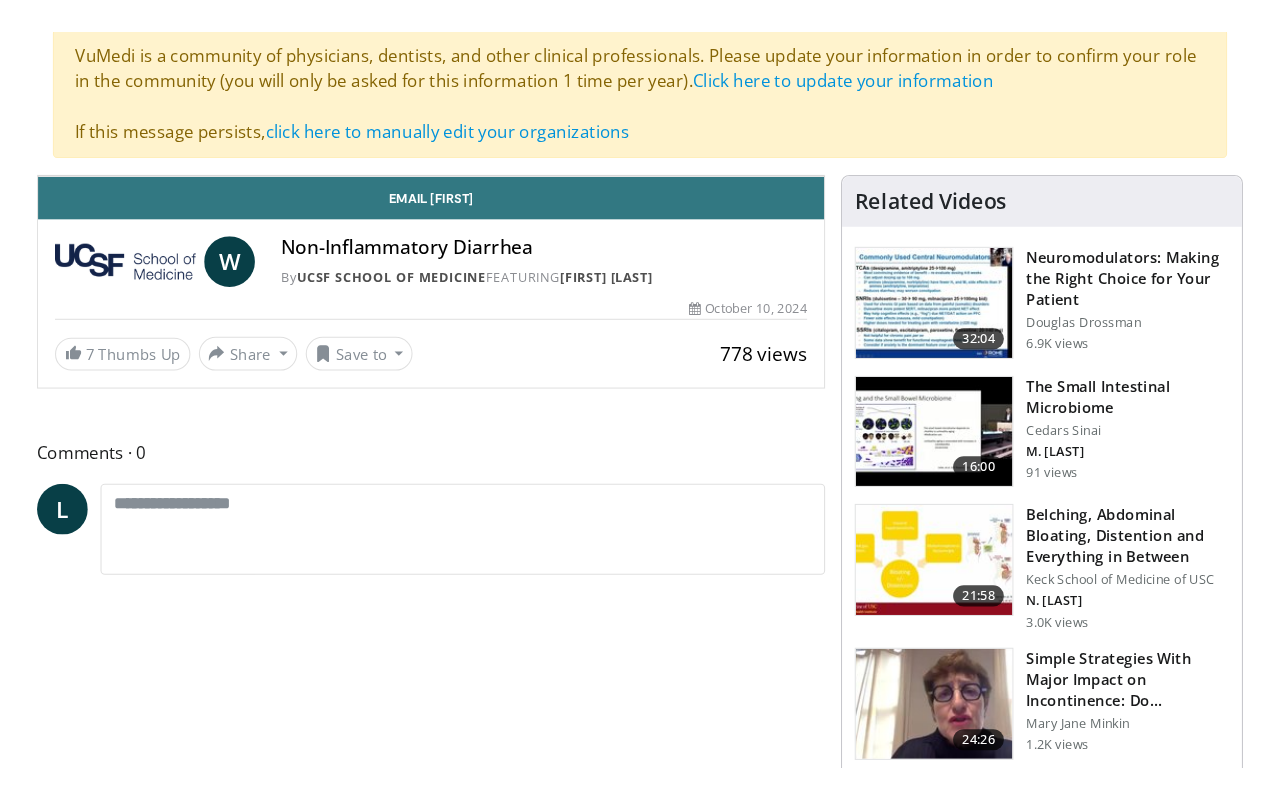 scroll, scrollTop: 0, scrollLeft: 0, axis: both 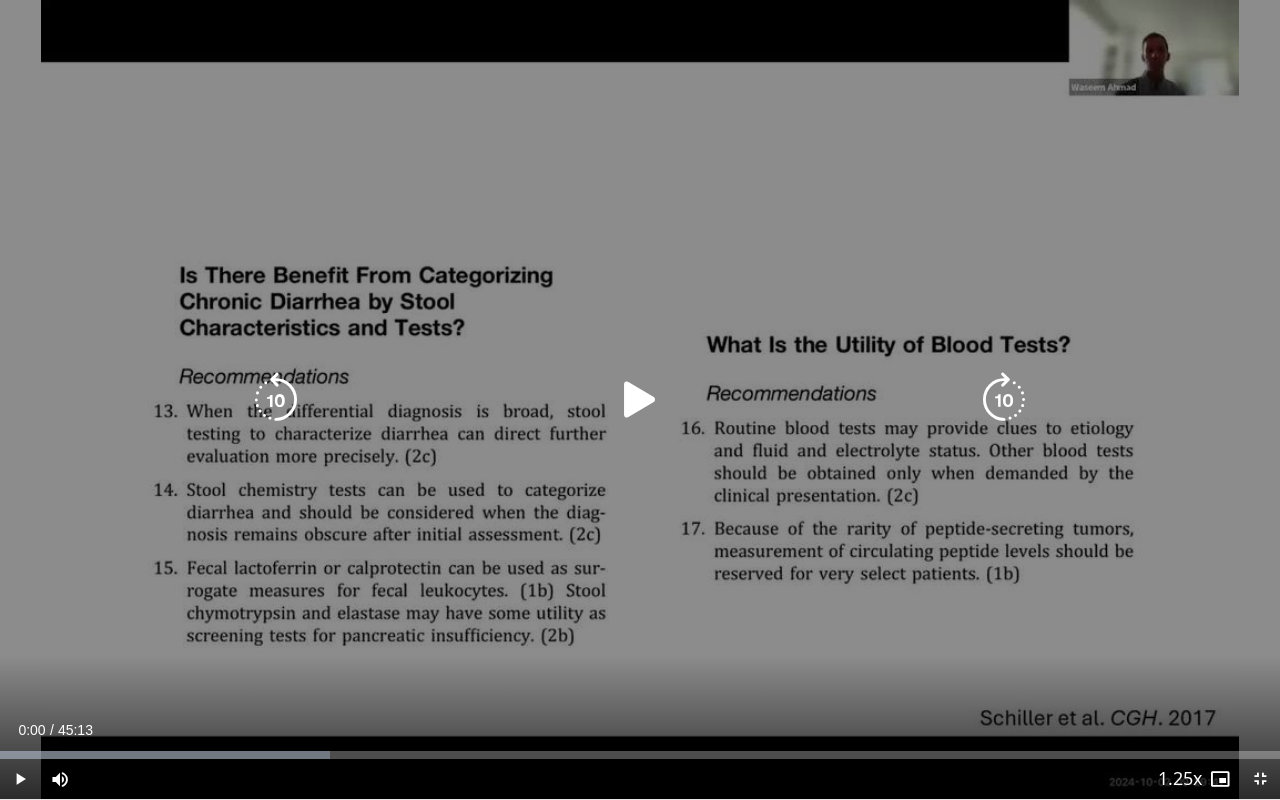click at bounding box center [640, 400] 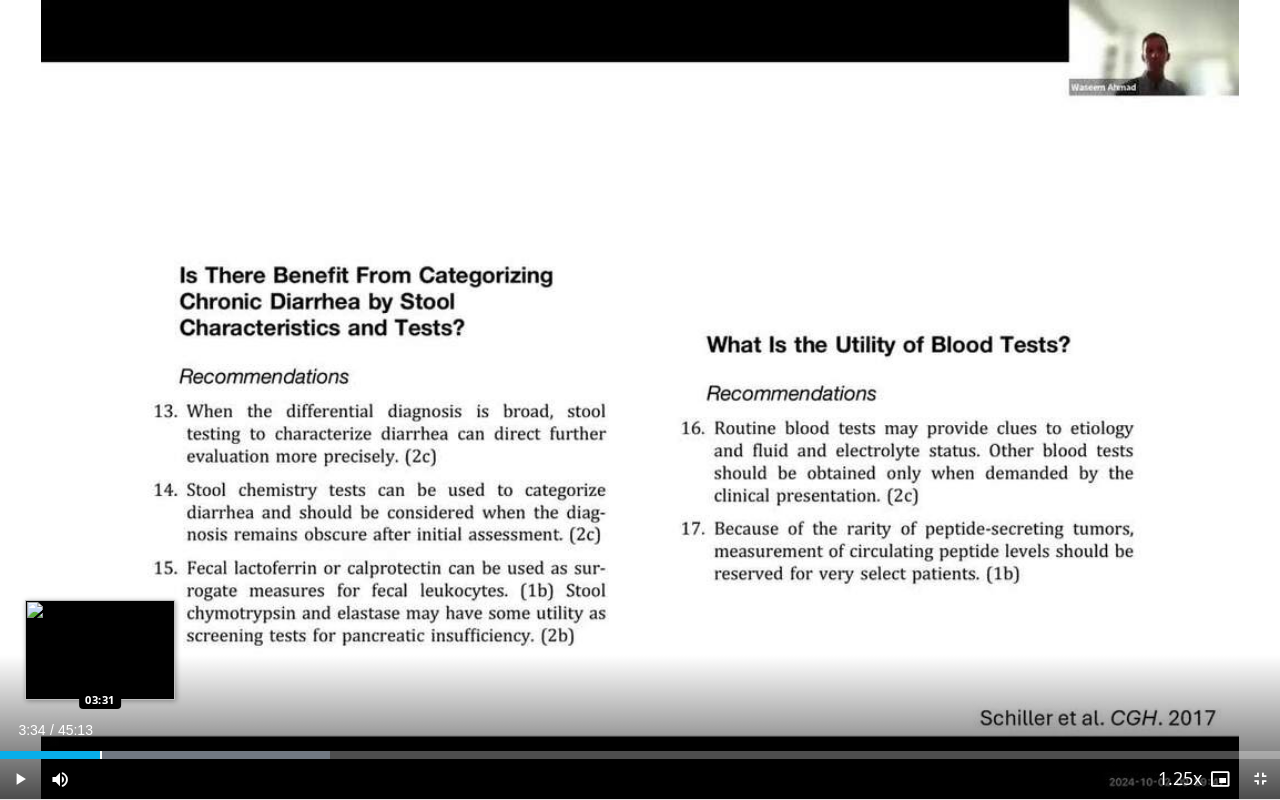 click at bounding box center [101, 755] 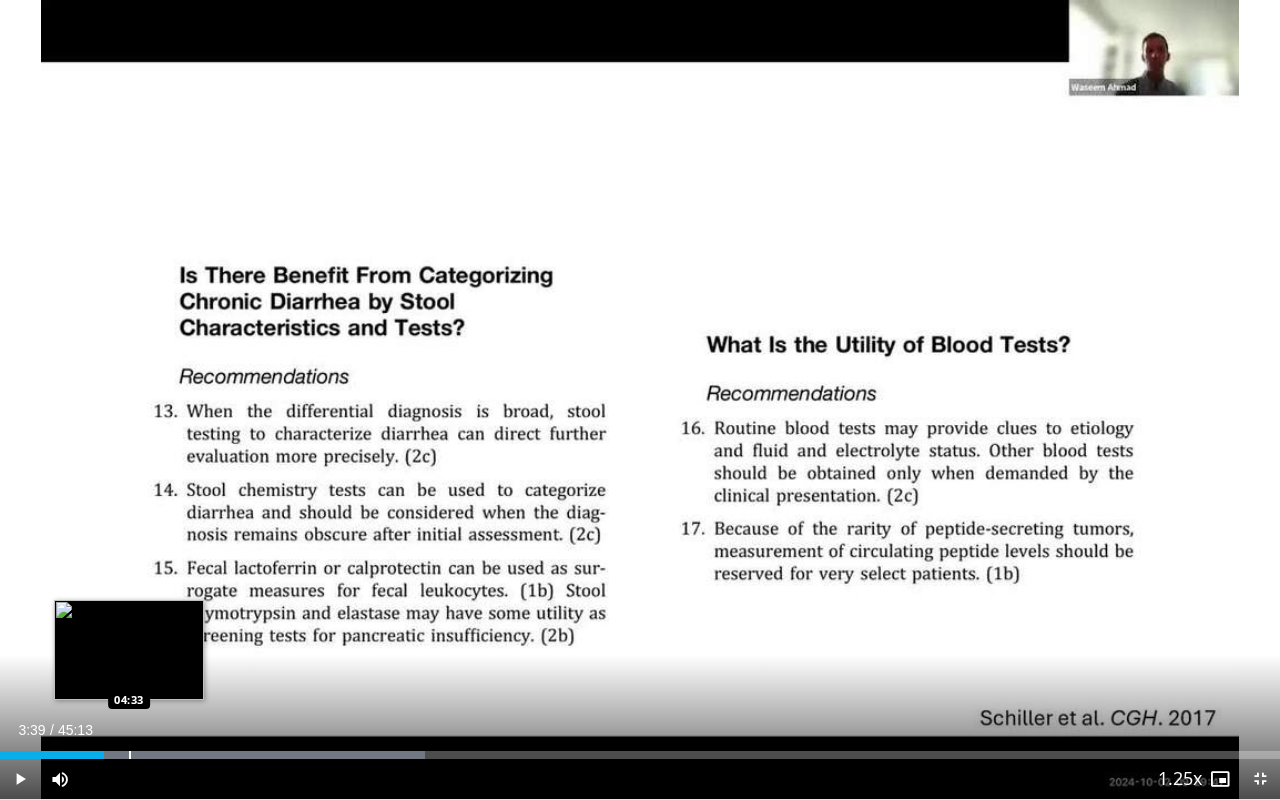 click at bounding box center (130, 755) 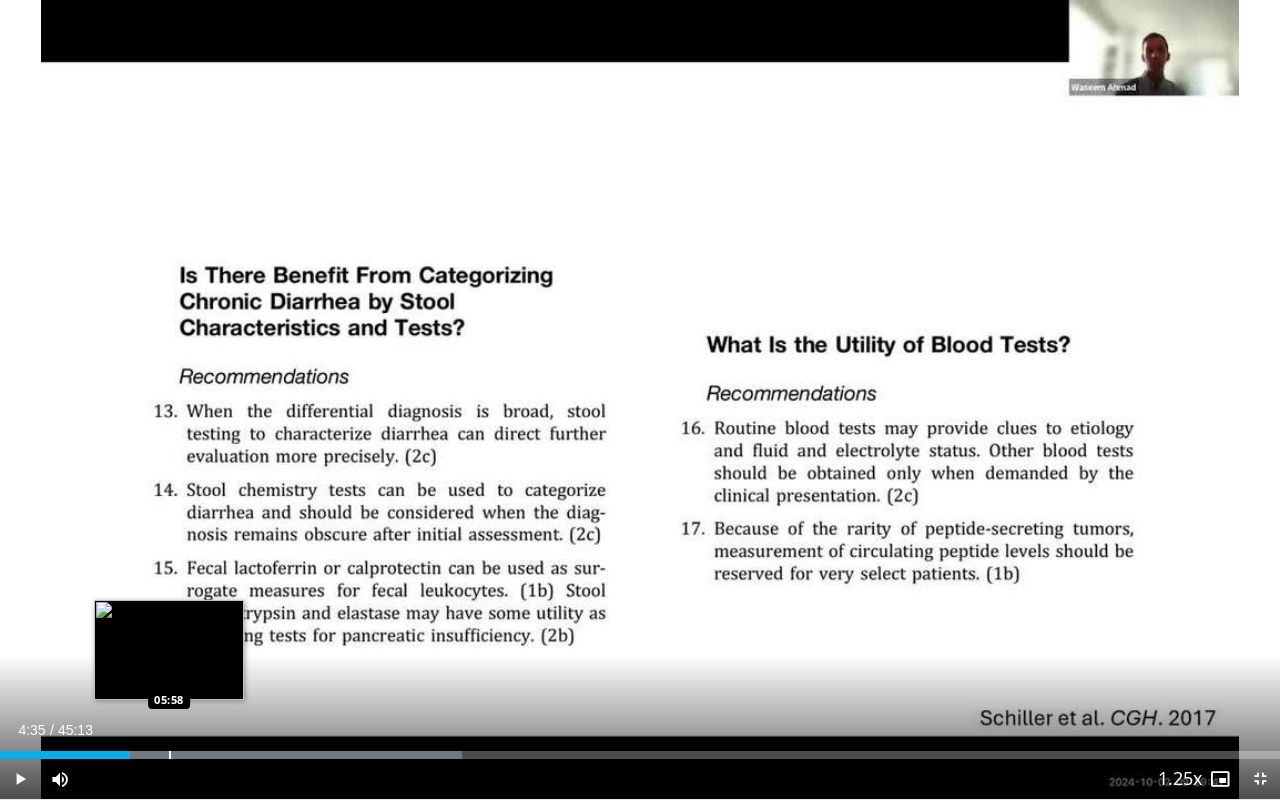 click on "Loaded :  36.12% 04:35 05:58" at bounding box center (640, 749) 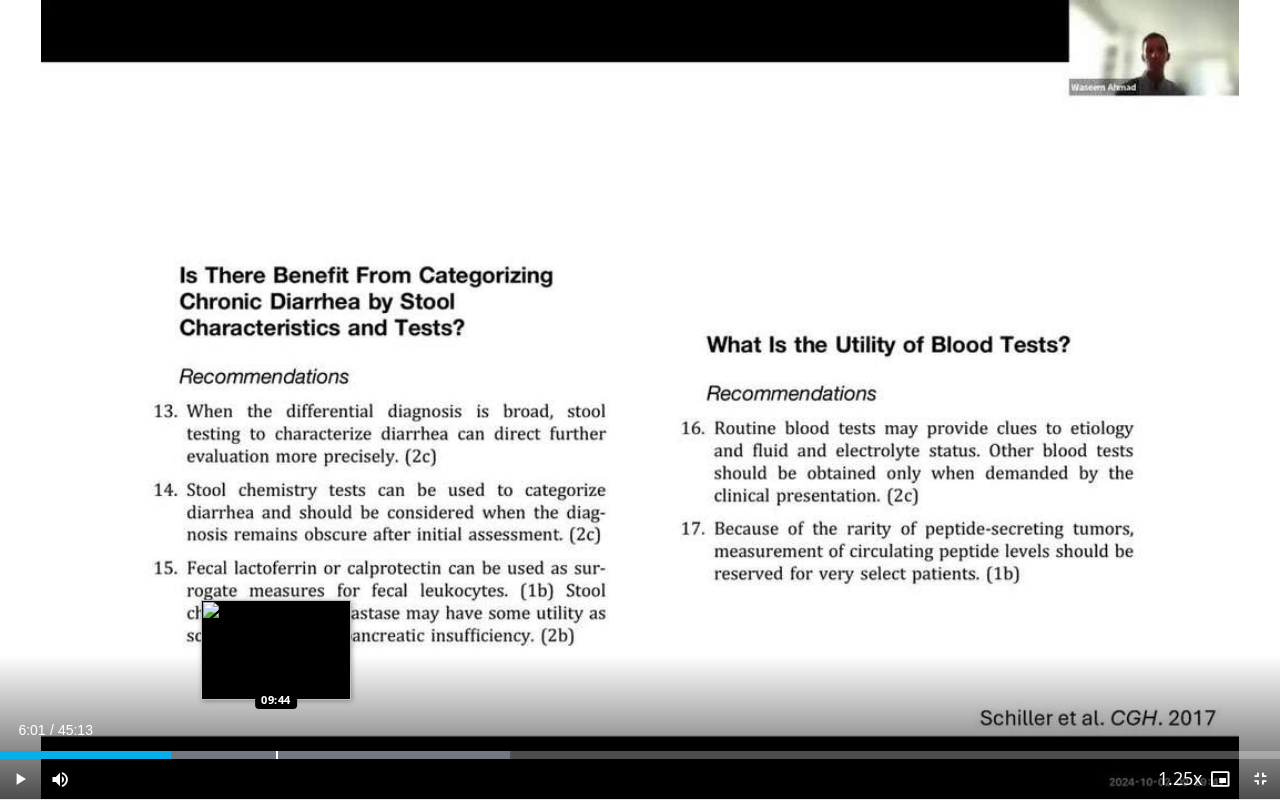 click at bounding box center (277, 755) 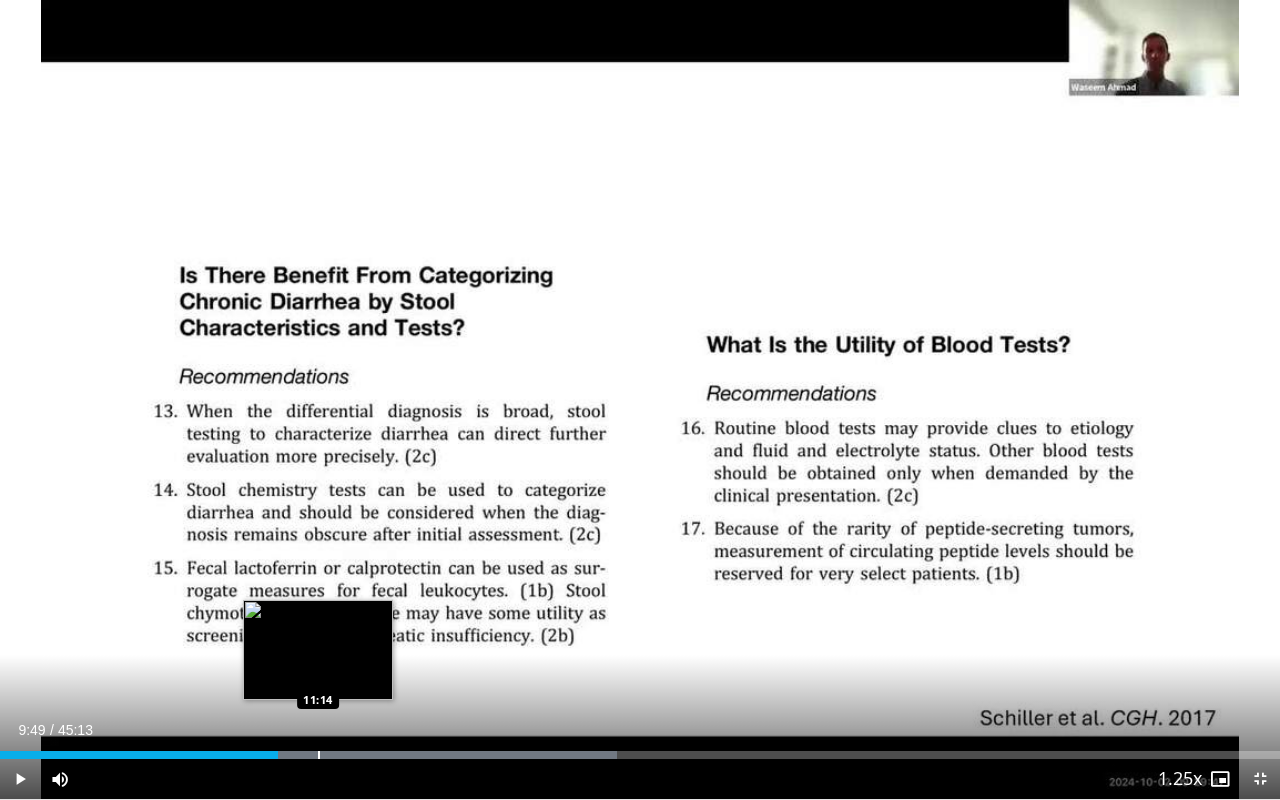 click at bounding box center [319, 755] 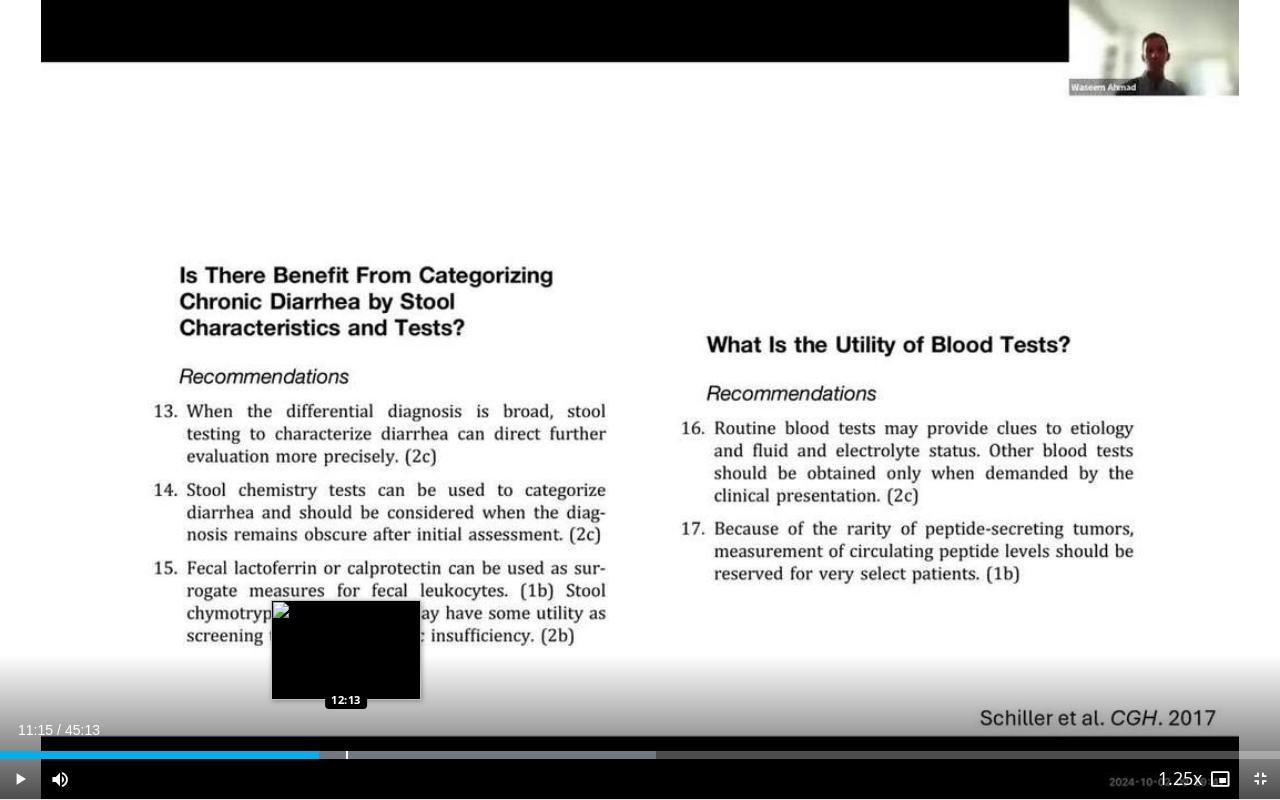 click at bounding box center [347, 755] 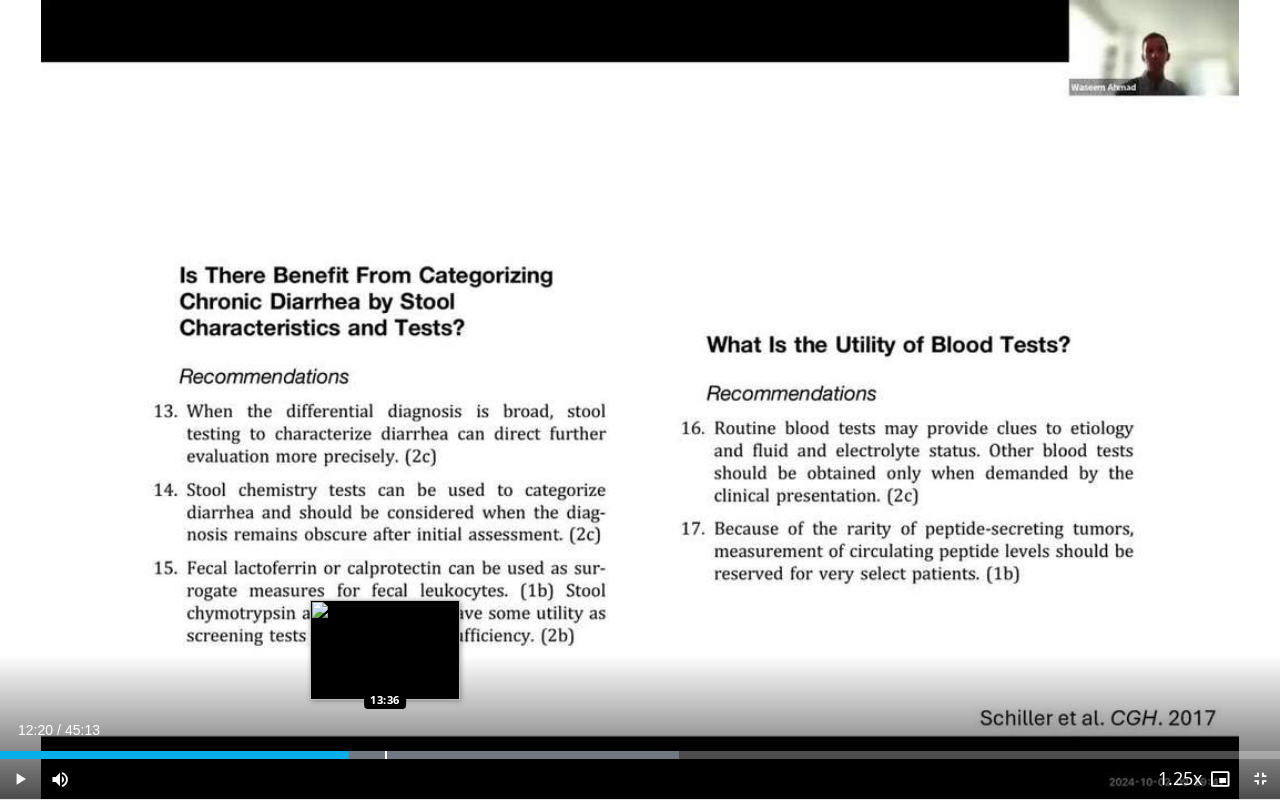 click at bounding box center [386, 755] 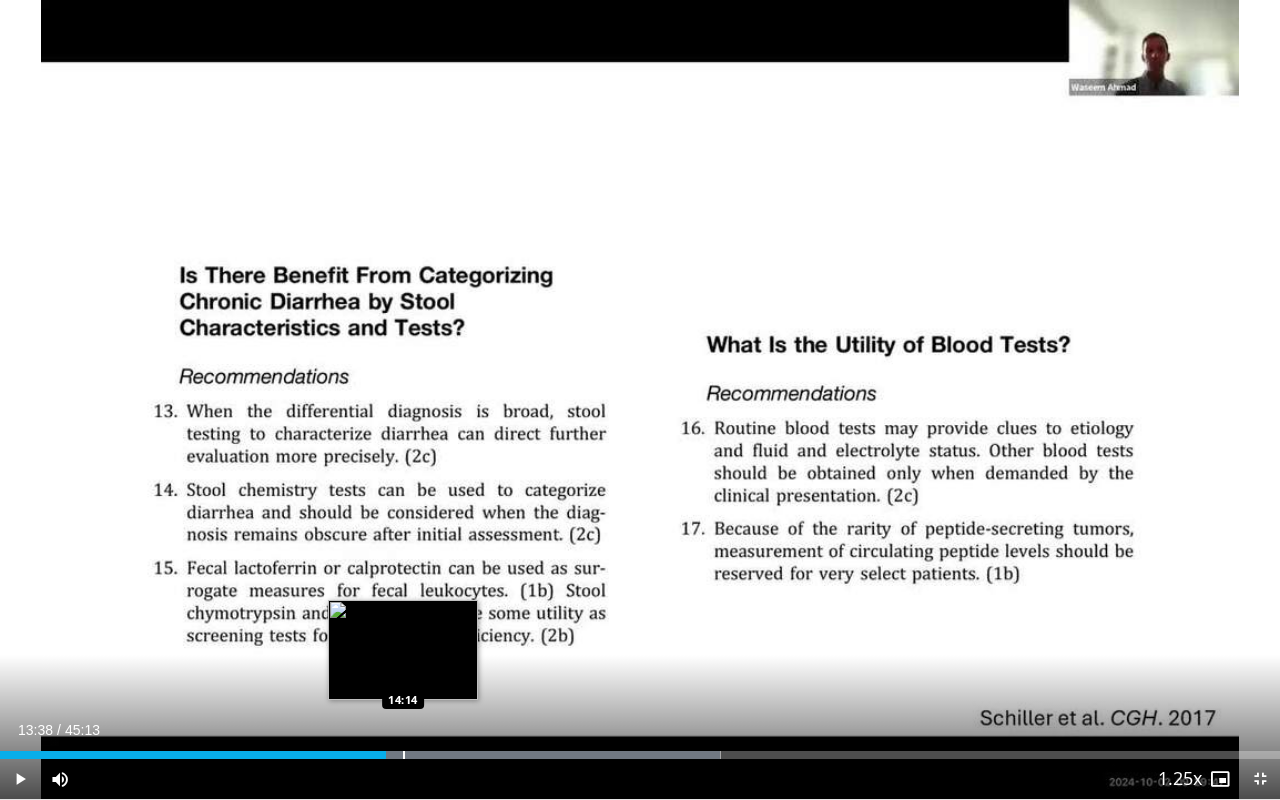 click at bounding box center (404, 755) 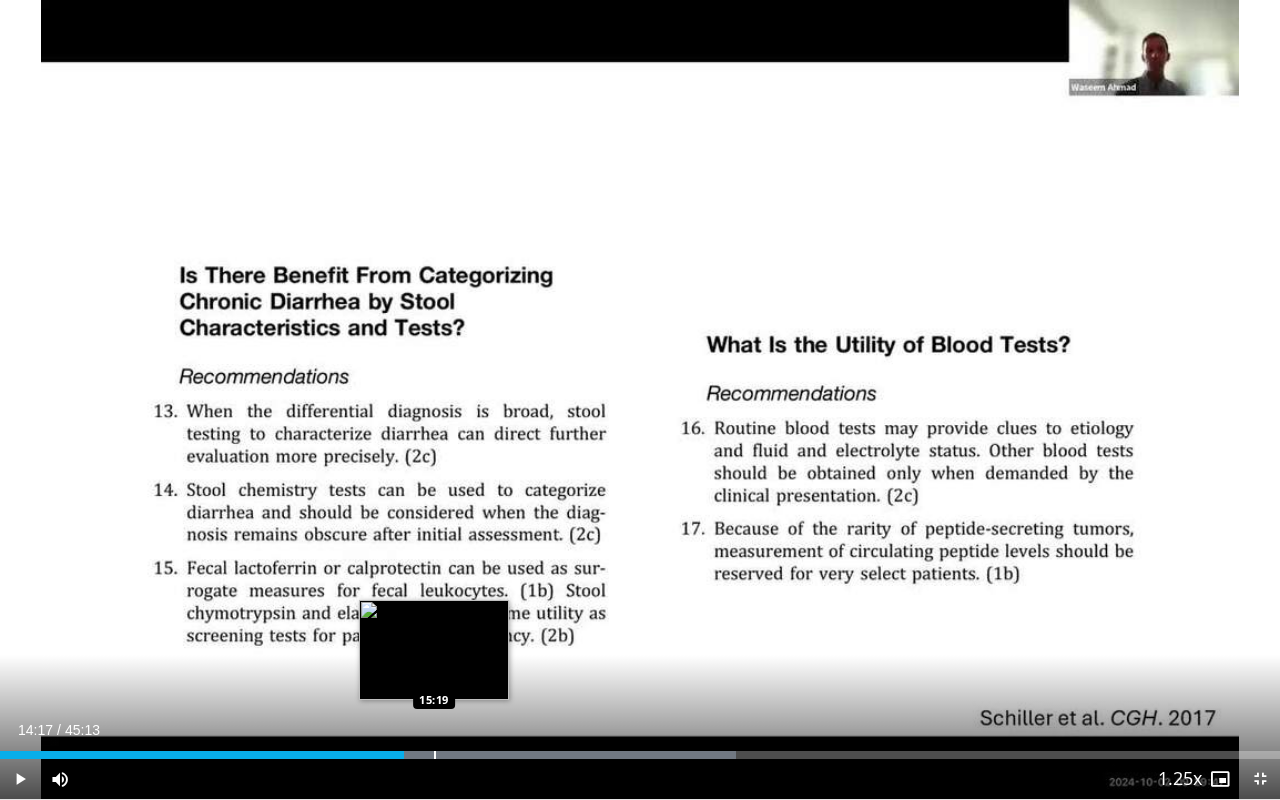 click at bounding box center [435, 755] 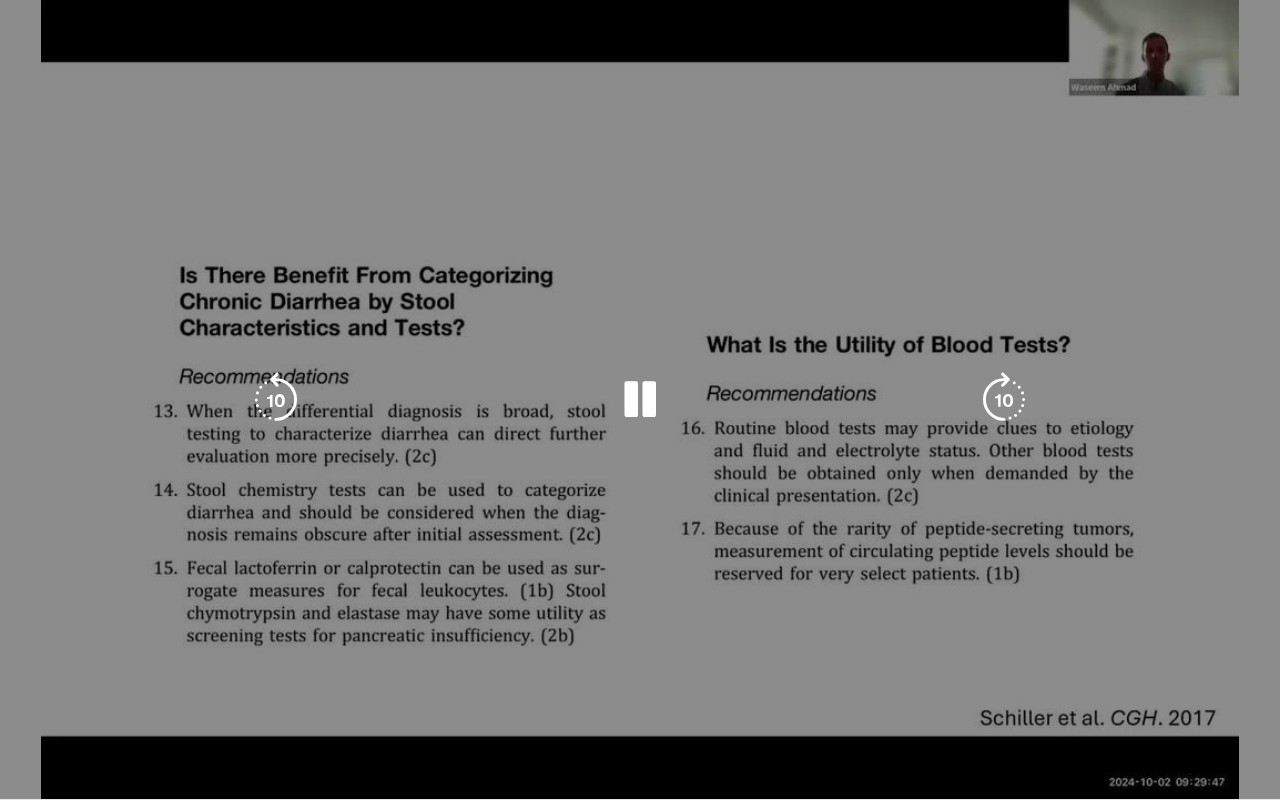 click on "**********" at bounding box center [640, 400] 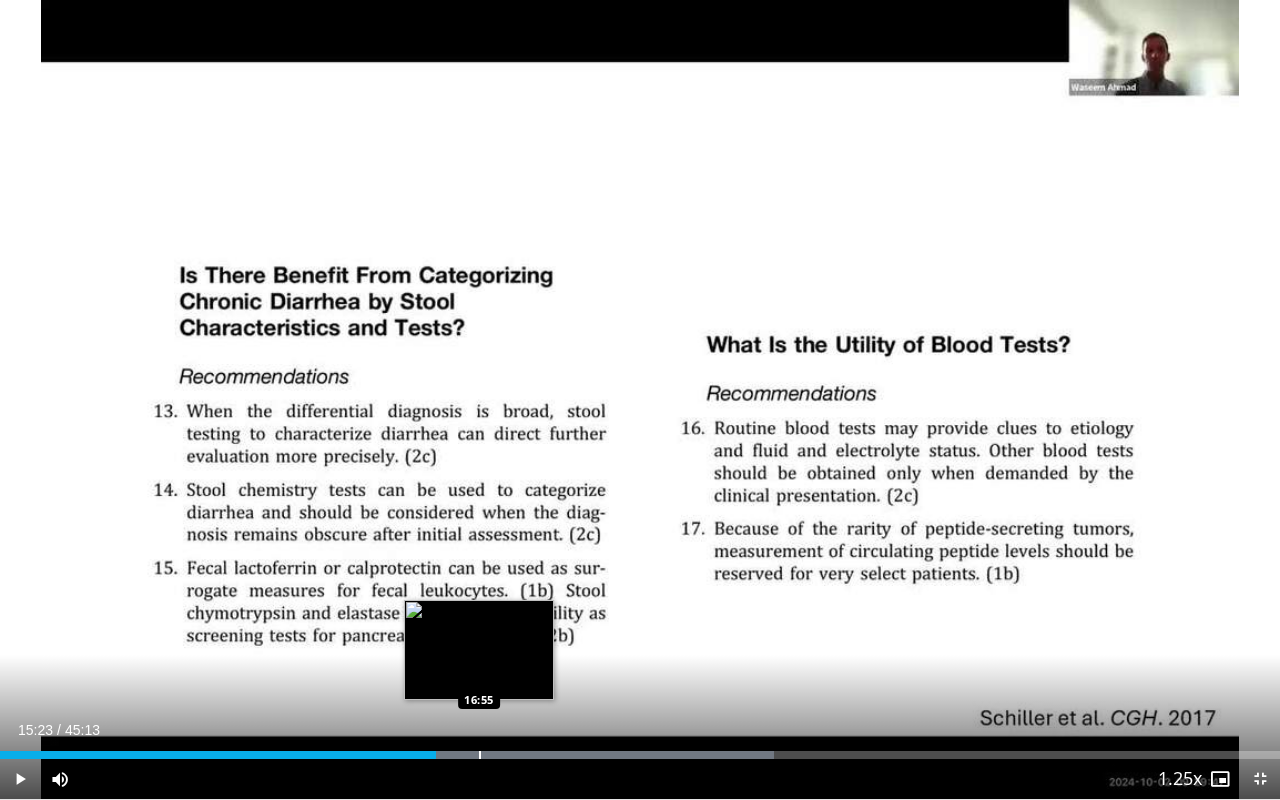 click at bounding box center [480, 755] 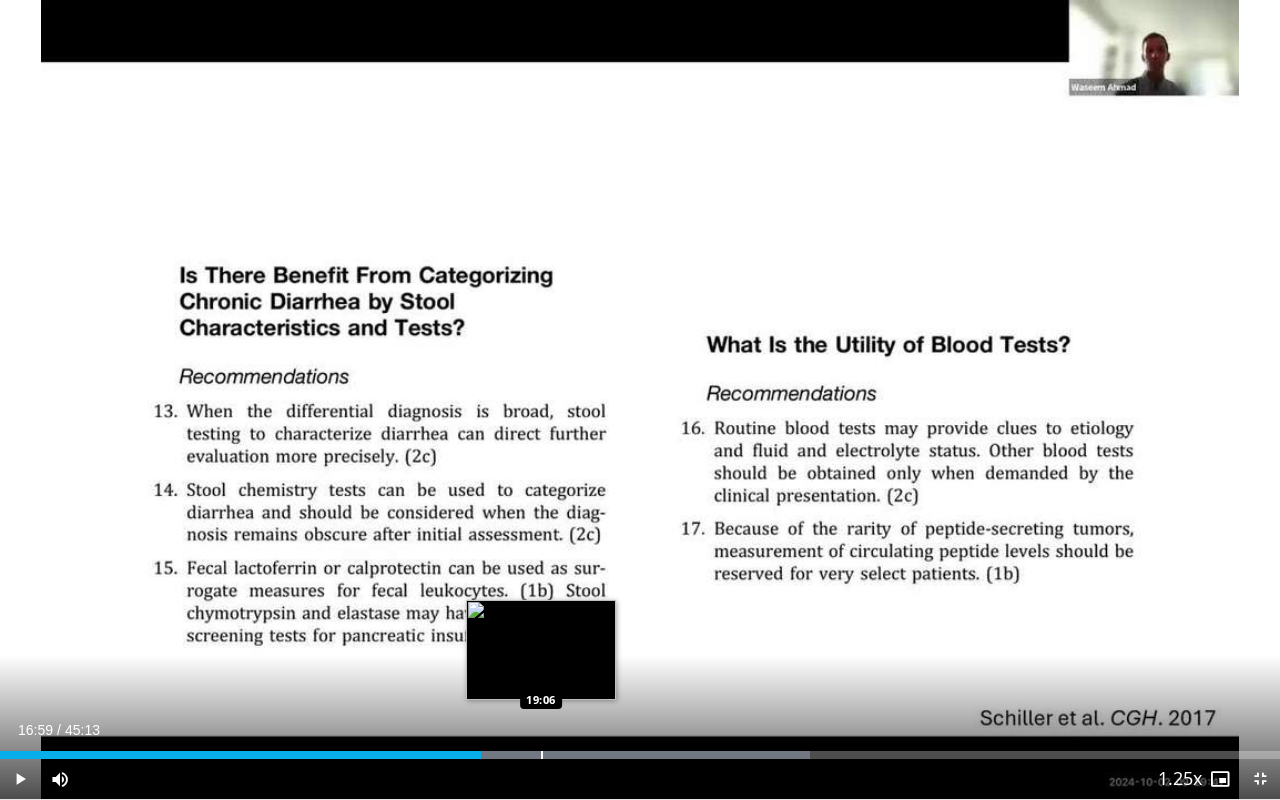 click at bounding box center [542, 755] 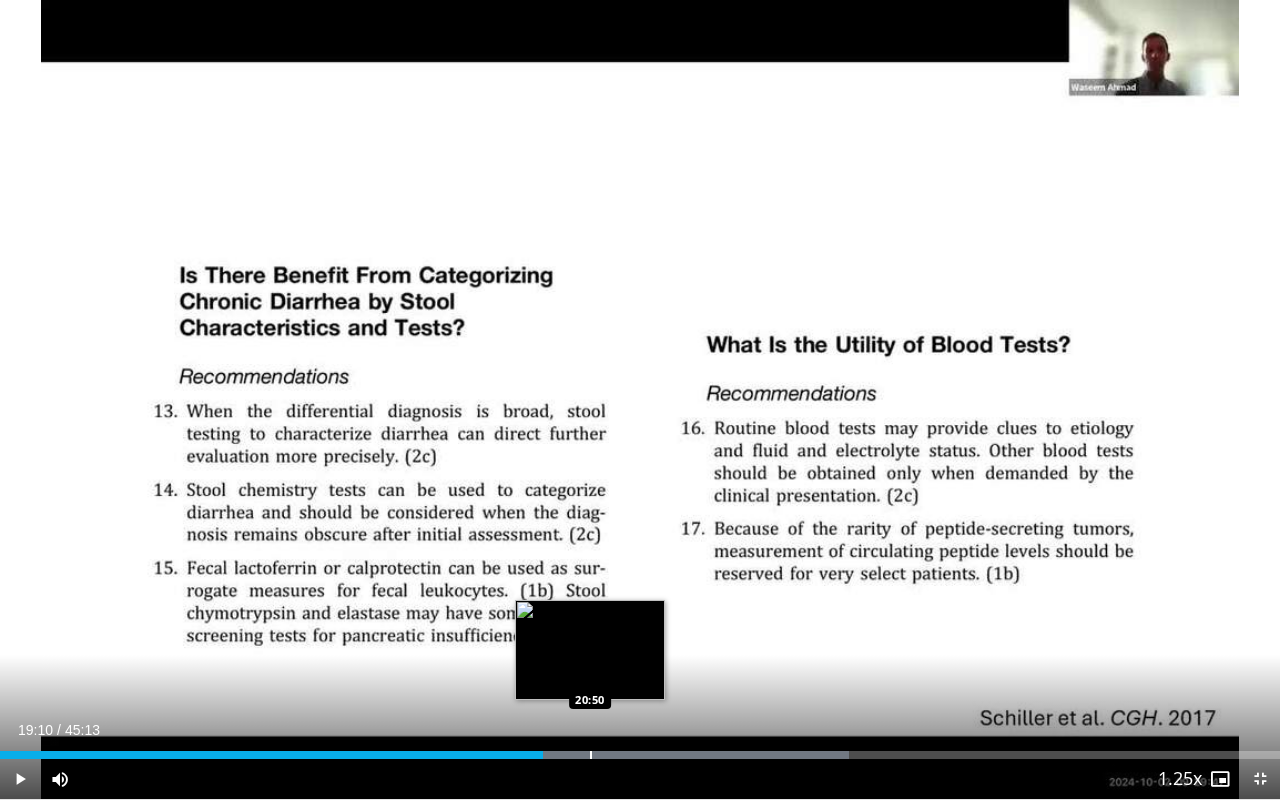 click at bounding box center (591, 755) 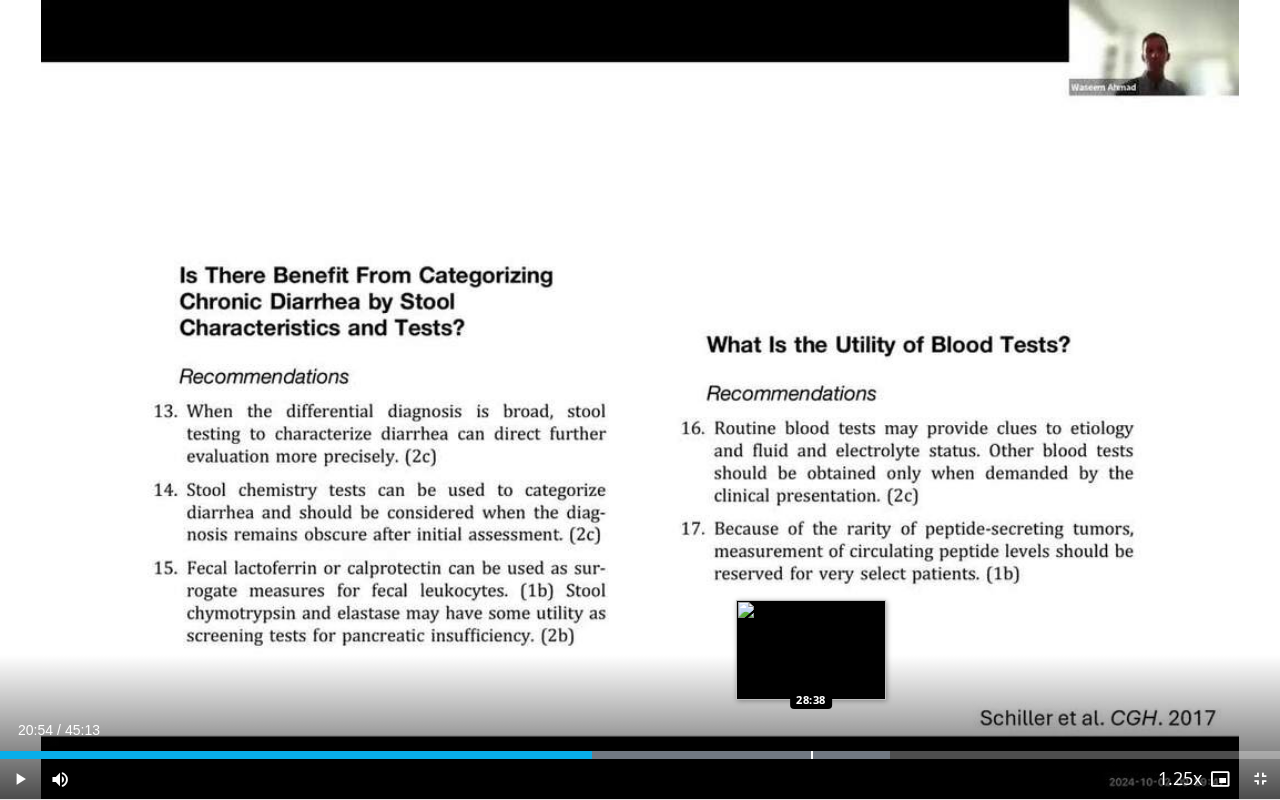 click on "Loaded :  69.55% 20:54 28:38" at bounding box center [640, 749] 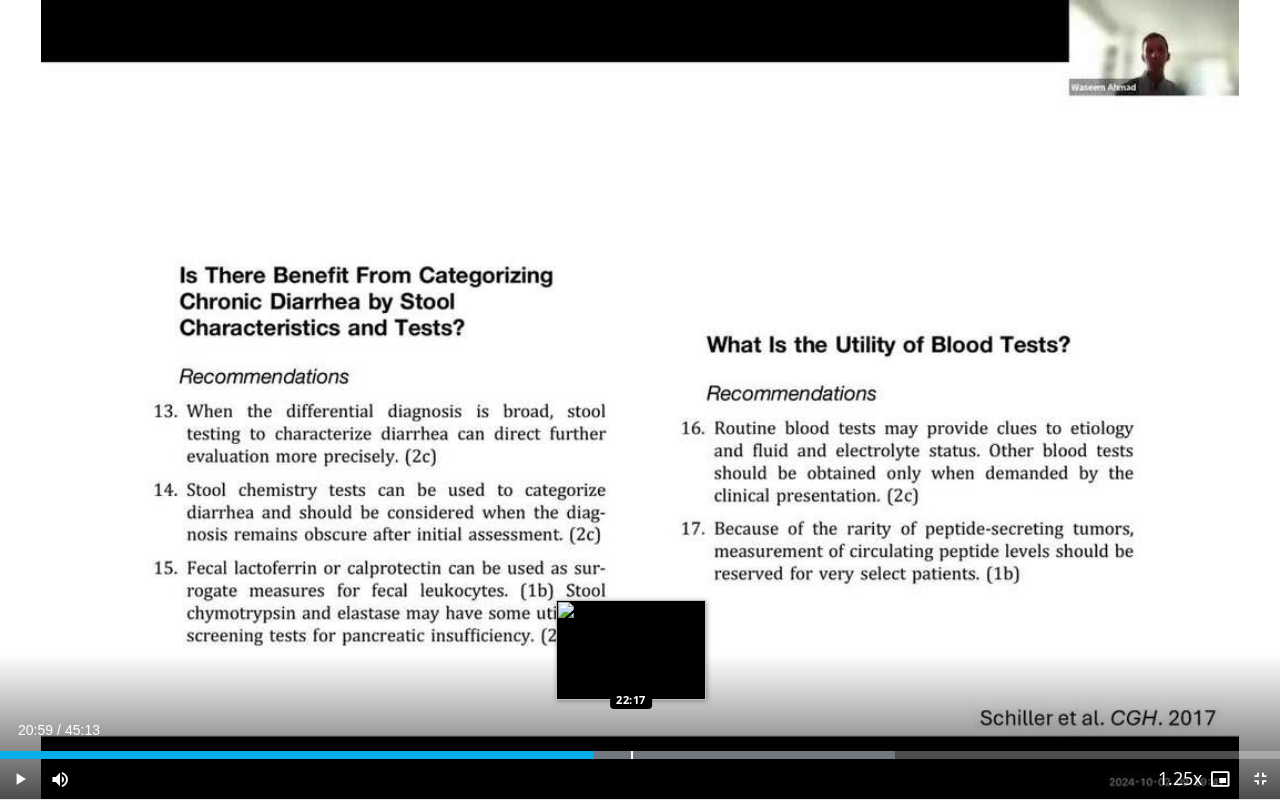 click at bounding box center (632, 755) 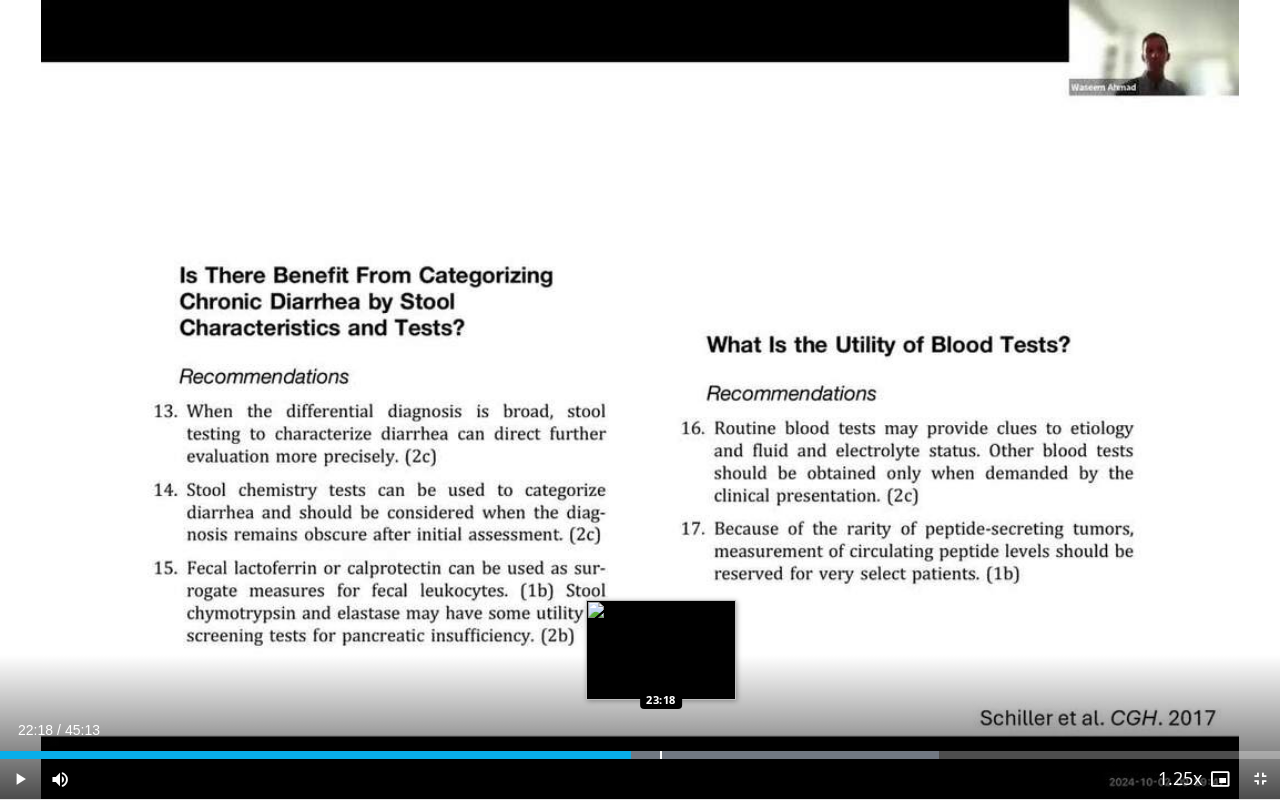 click at bounding box center [661, 755] 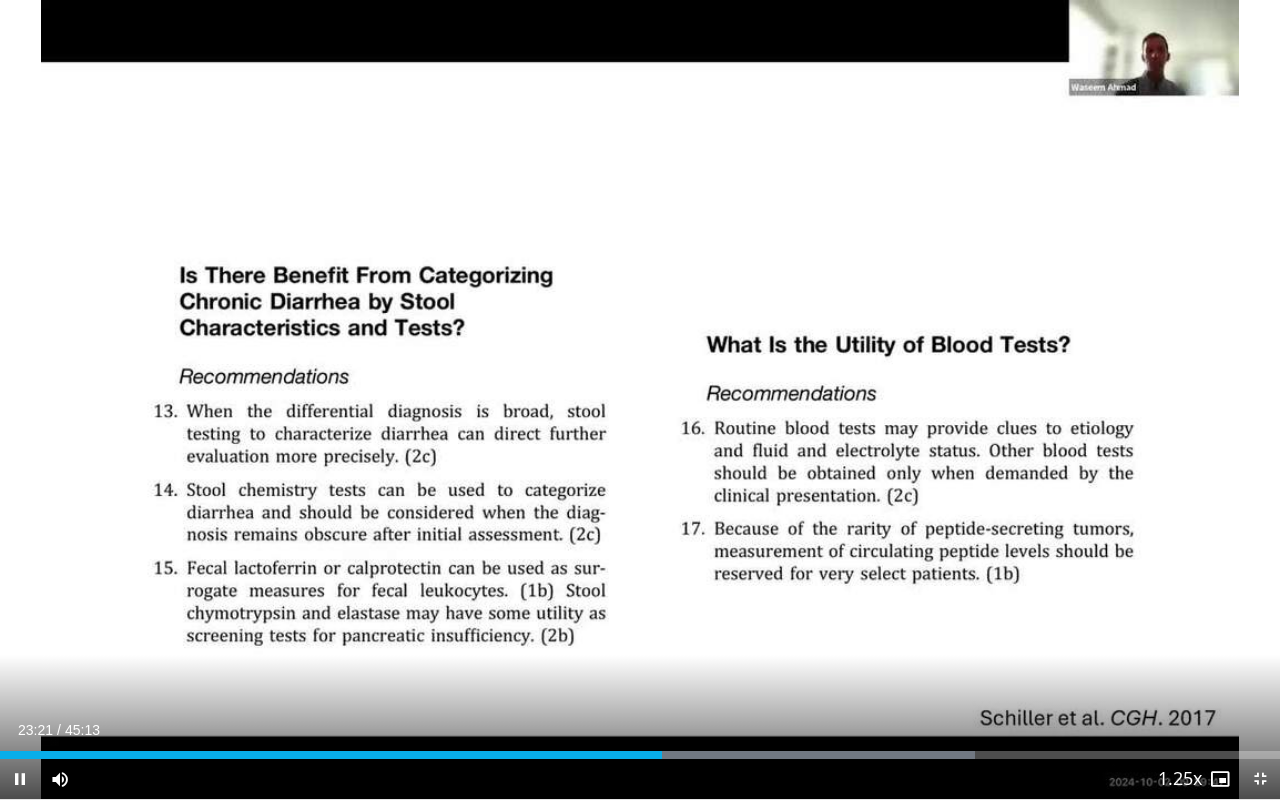 click on "Current Time  23:21 / Duration  45:13 Pause Skip Backward Skip Forward Mute Loaded :  76.17% 23:21 24:43 Stream Type  LIVE Seek to live, currently behind live LIVE   1.25x Playback Rate 0.5x 0.75x 1x 1.25x , selected 1.5x 1.75x 2x Chapters Chapters Descriptions descriptions off , selected Captions captions off , selected Audio Track en (Main) , selected Exit Fullscreen Enable picture-in-picture mode" at bounding box center [640, 779] 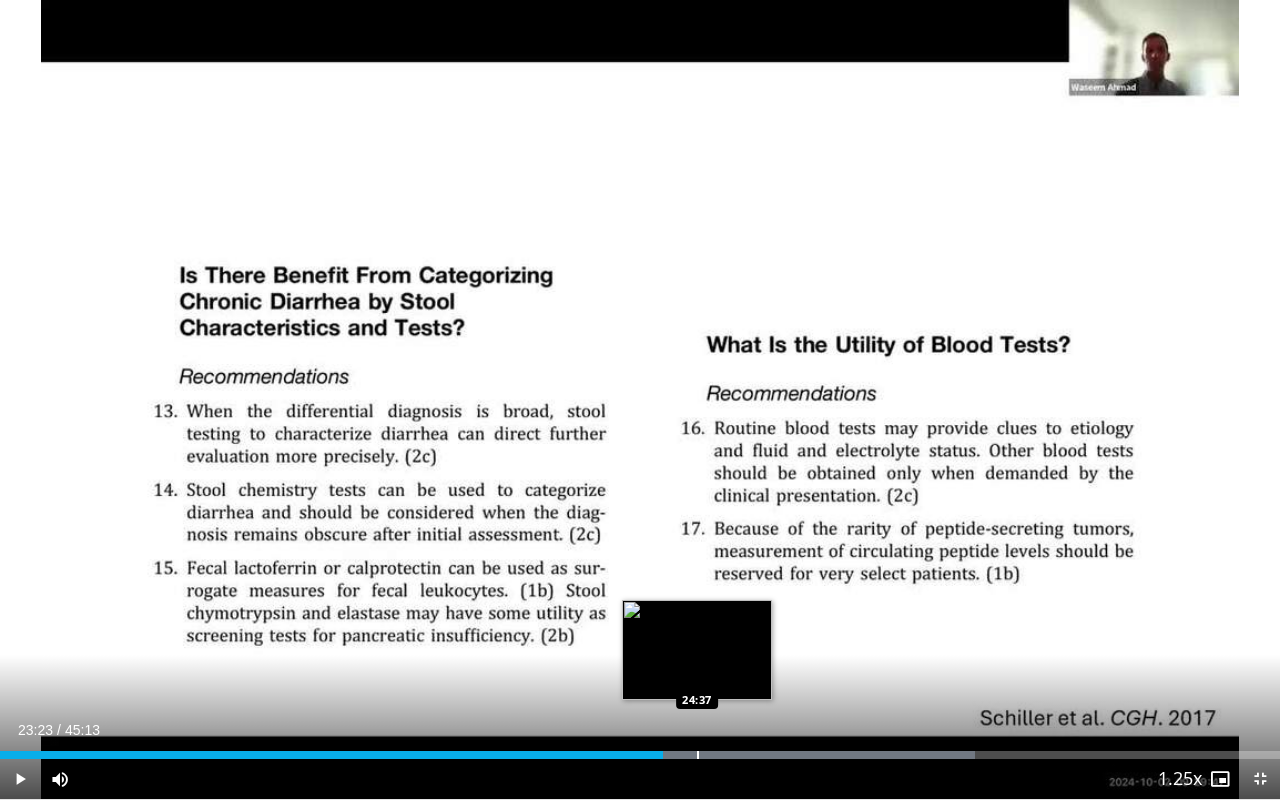 click at bounding box center [698, 755] 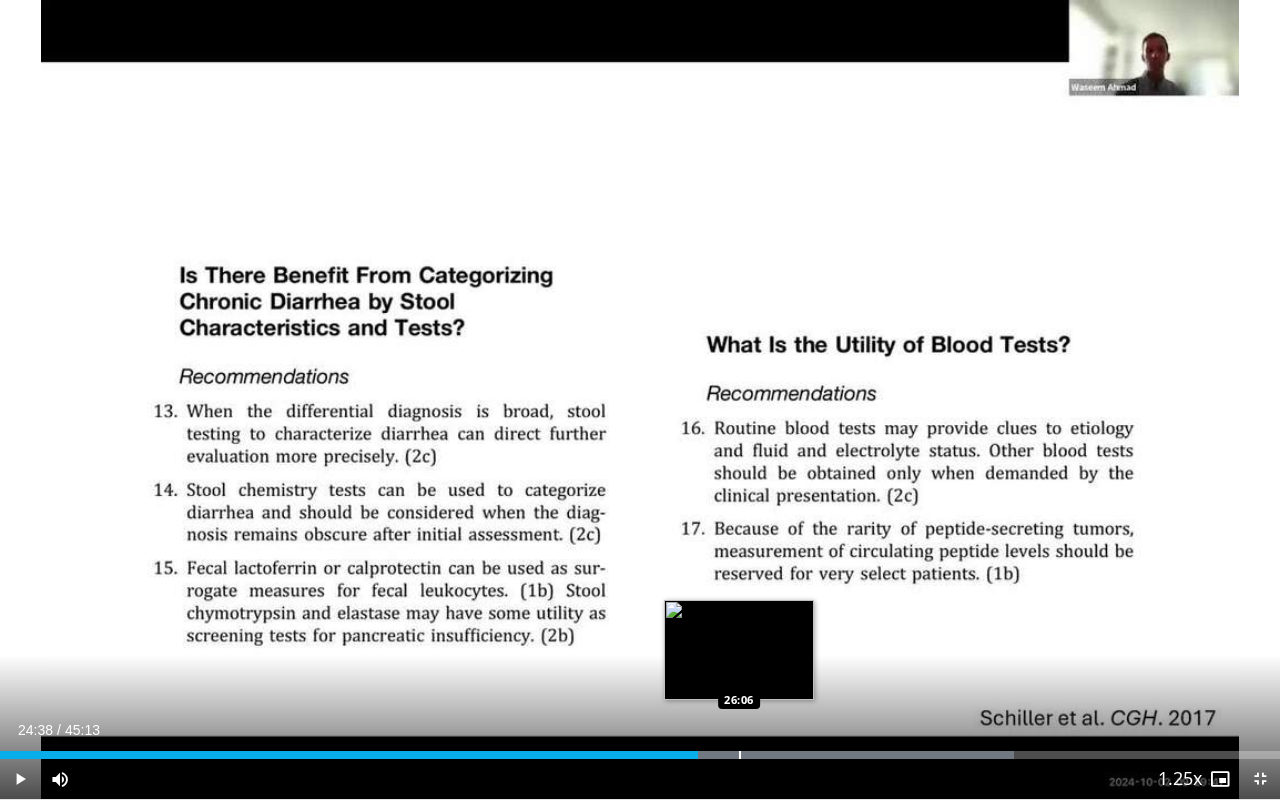 click at bounding box center [740, 755] 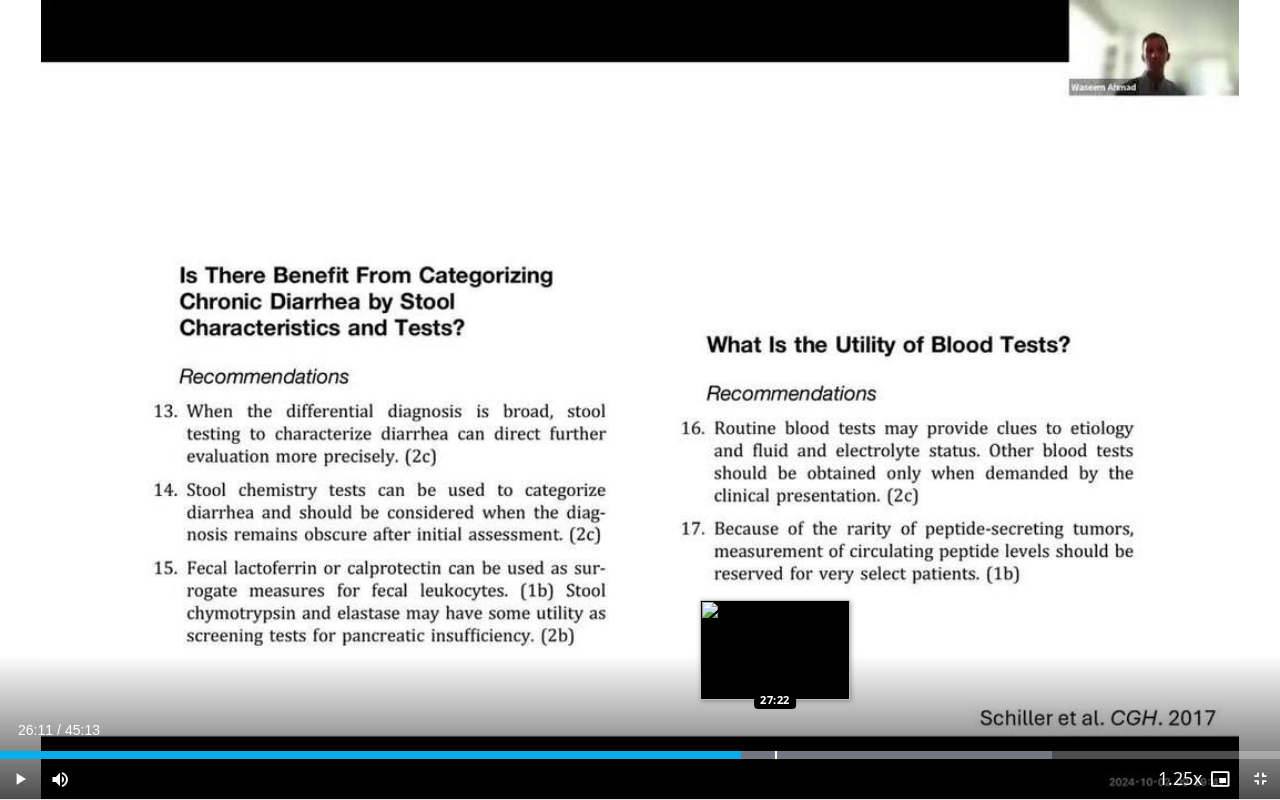 click at bounding box center [776, 755] 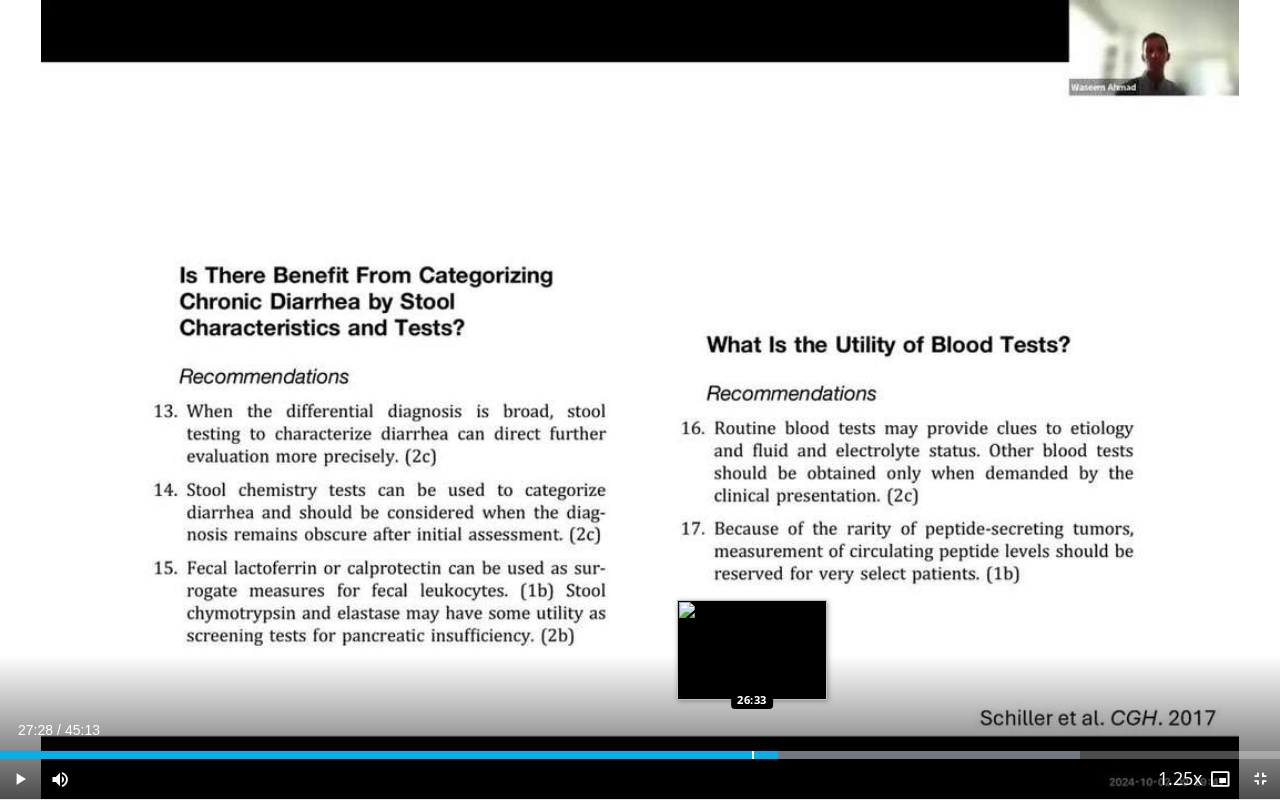 click at bounding box center [753, 755] 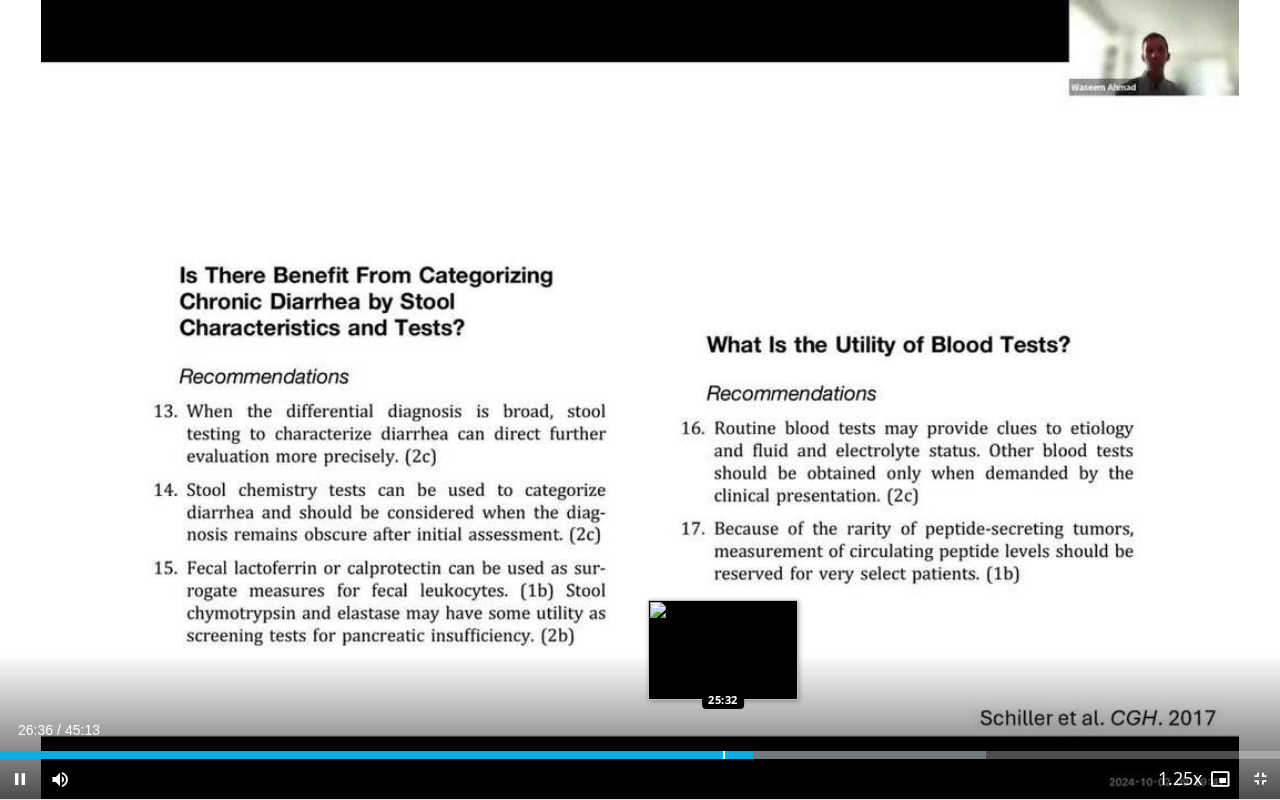 click at bounding box center (724, 755) 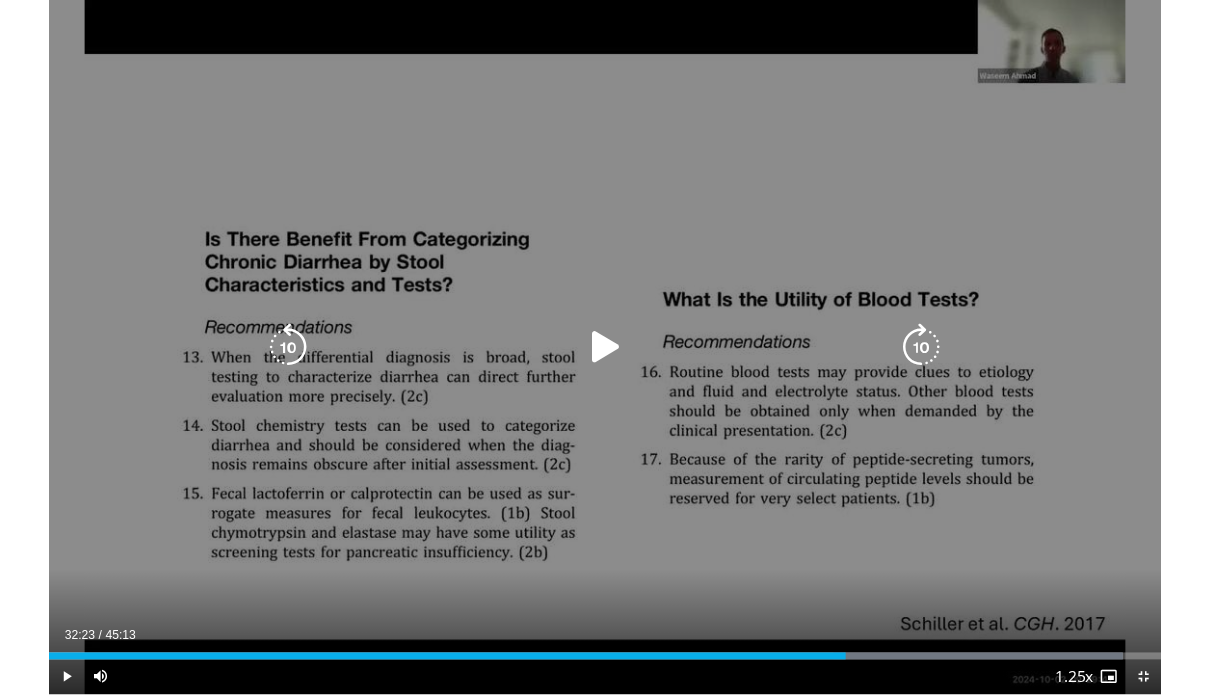 scroll, scrollTop: 157, scrollLeft: 0, axis: vertical 